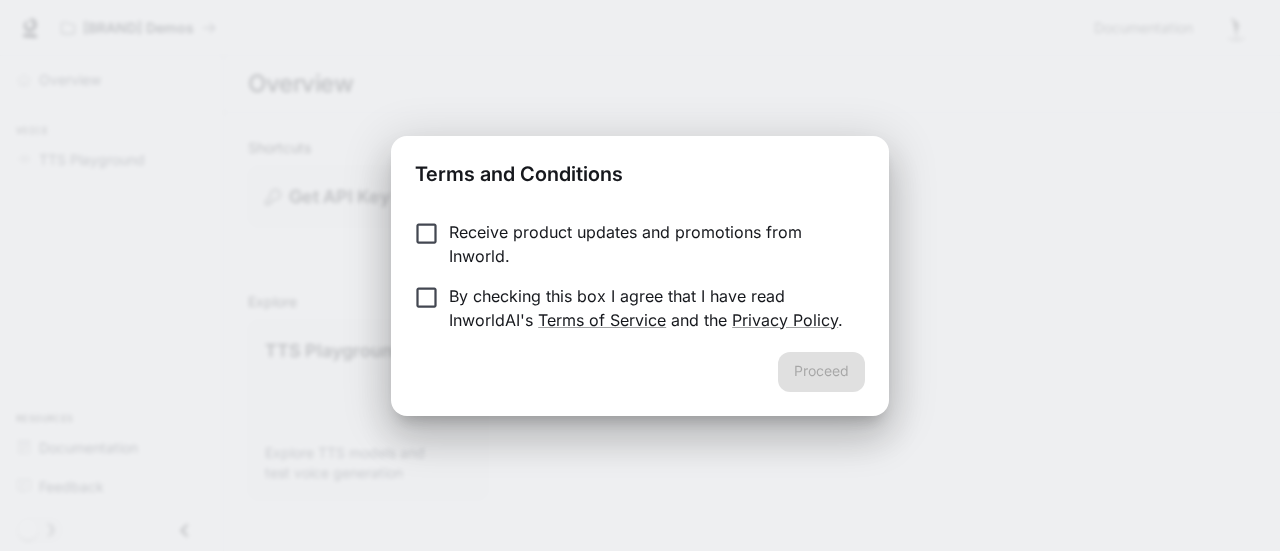 scroll, scrollTop: 0, scrollLeft: 0, axis: both 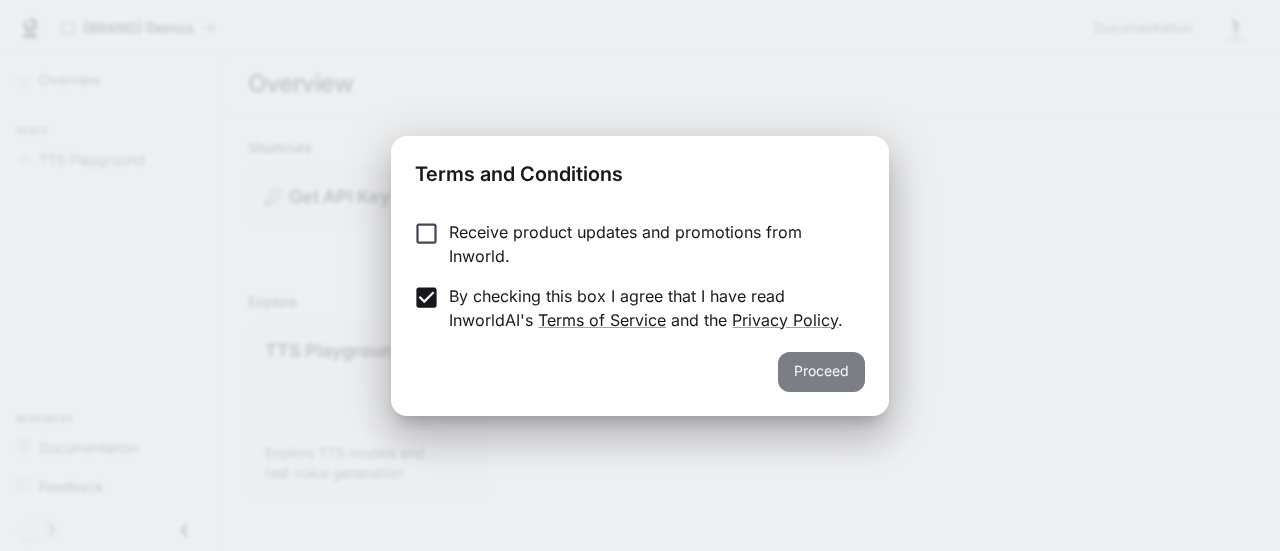 click on "Proceed" at bounding box center [821, 372] 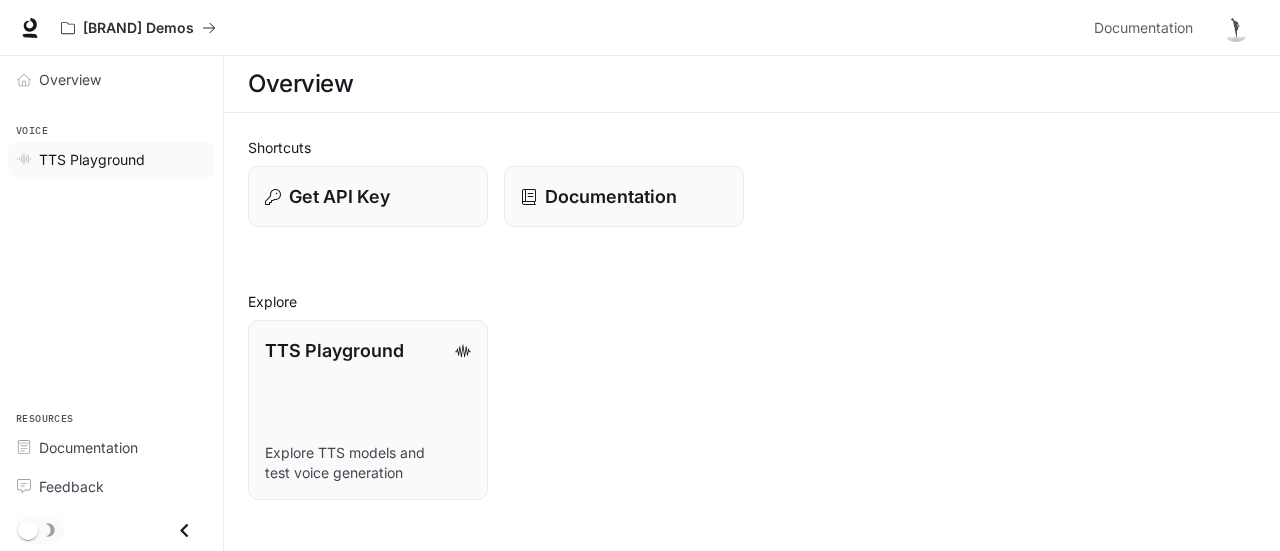 click on "TTS Playground" at bounding box center (92, 159) 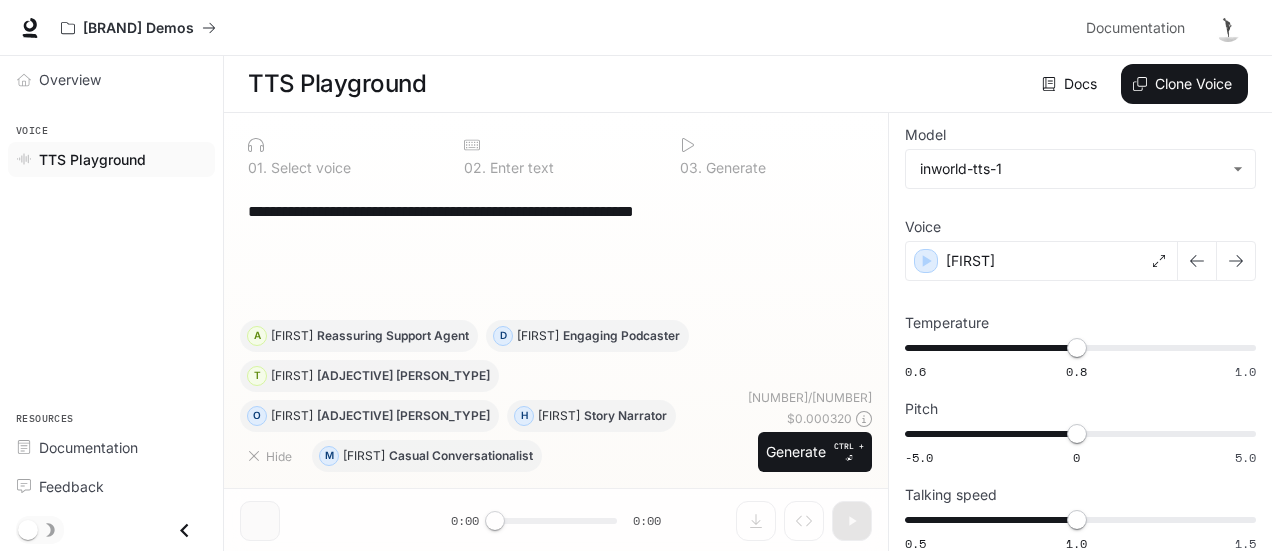 scroll, scrollTop: 3, scrollLeft: 0, axis: vertical 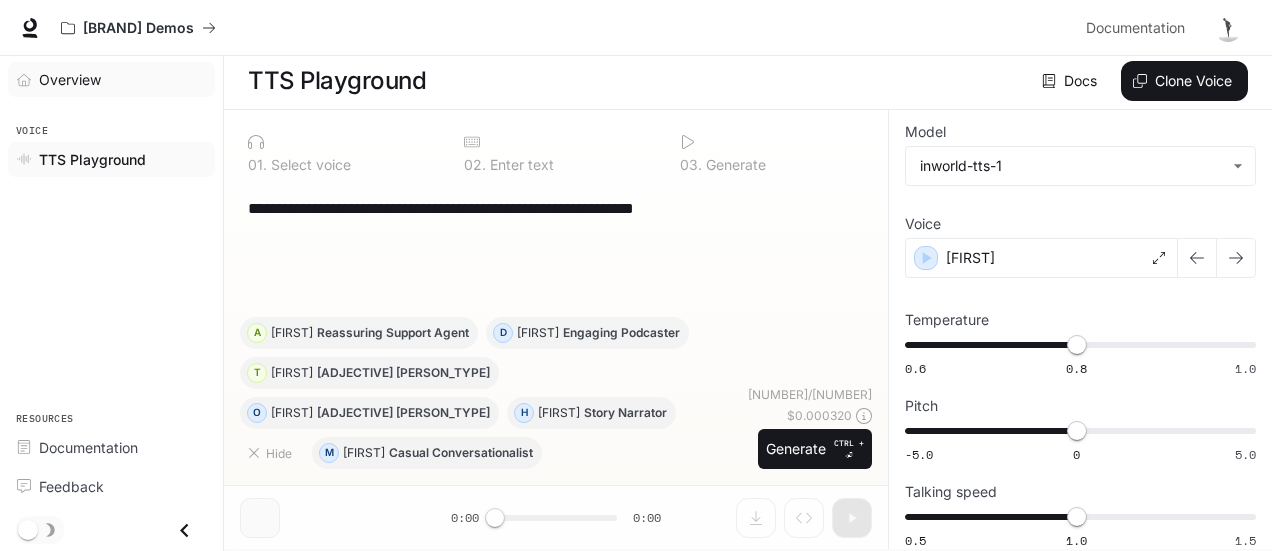 click on "Overview" at bounding box center (122, 79) 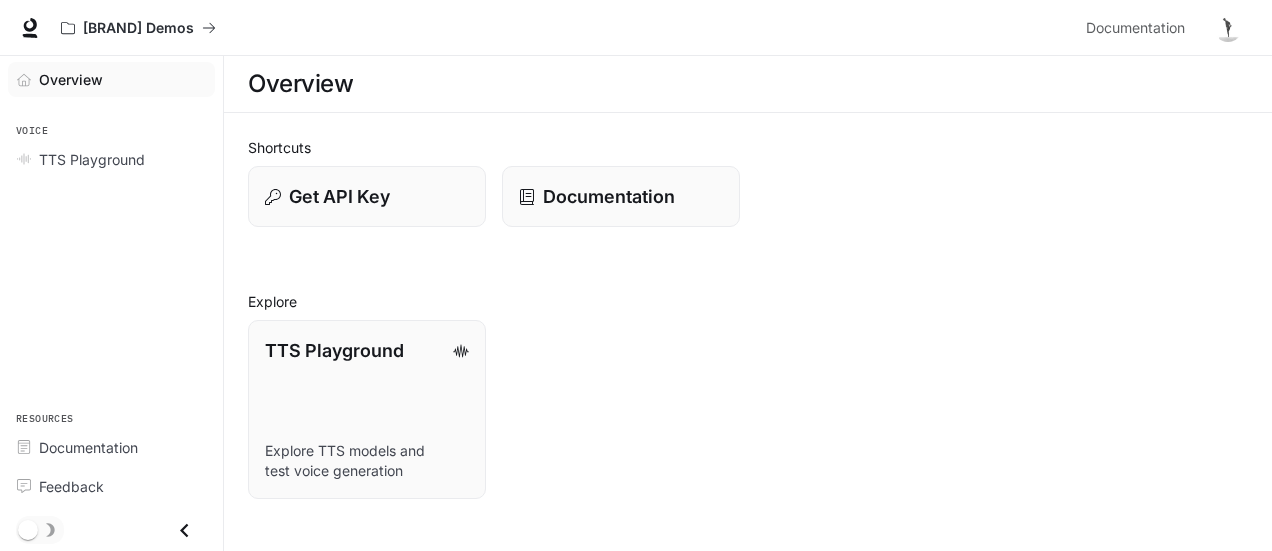 scroll, scrollTop: 0, scrollLeft: 0, axis: both 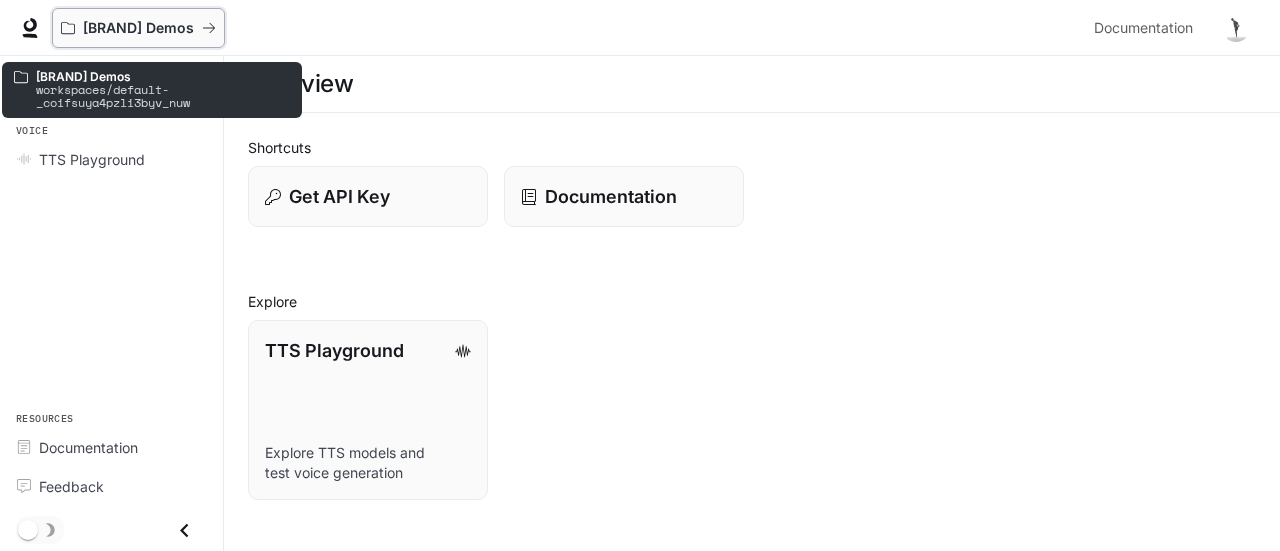 click at bounding box center [209, 28] 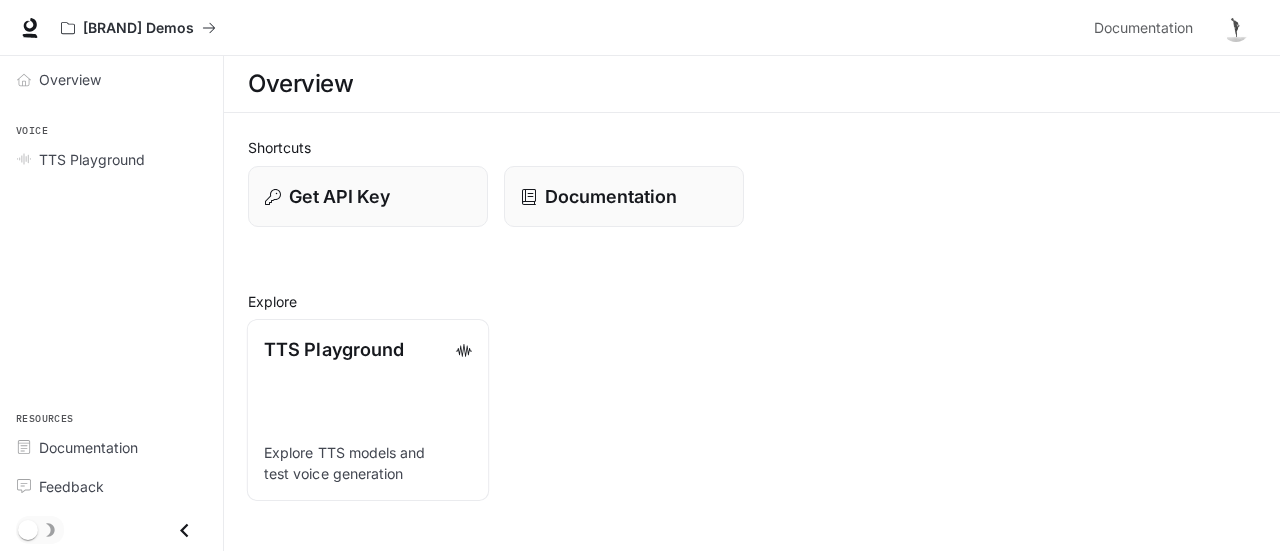 click on "Explore TTS models and test voice generation" at bounding box center [368, 463] 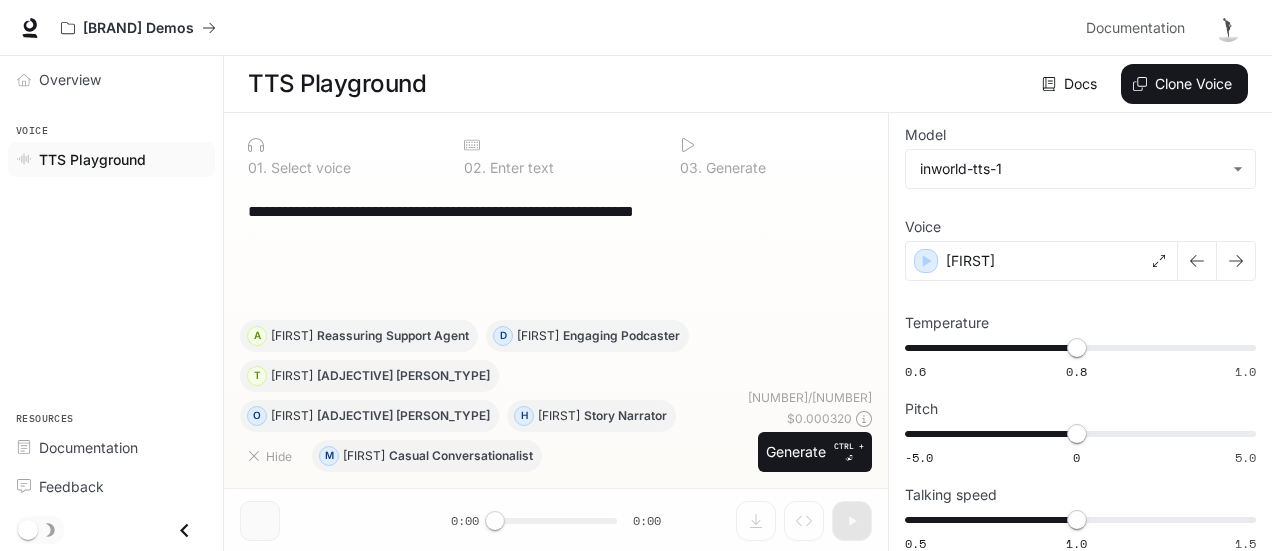 scroll, scrollTop: 3, scrollLeft: 0, axis: vertical 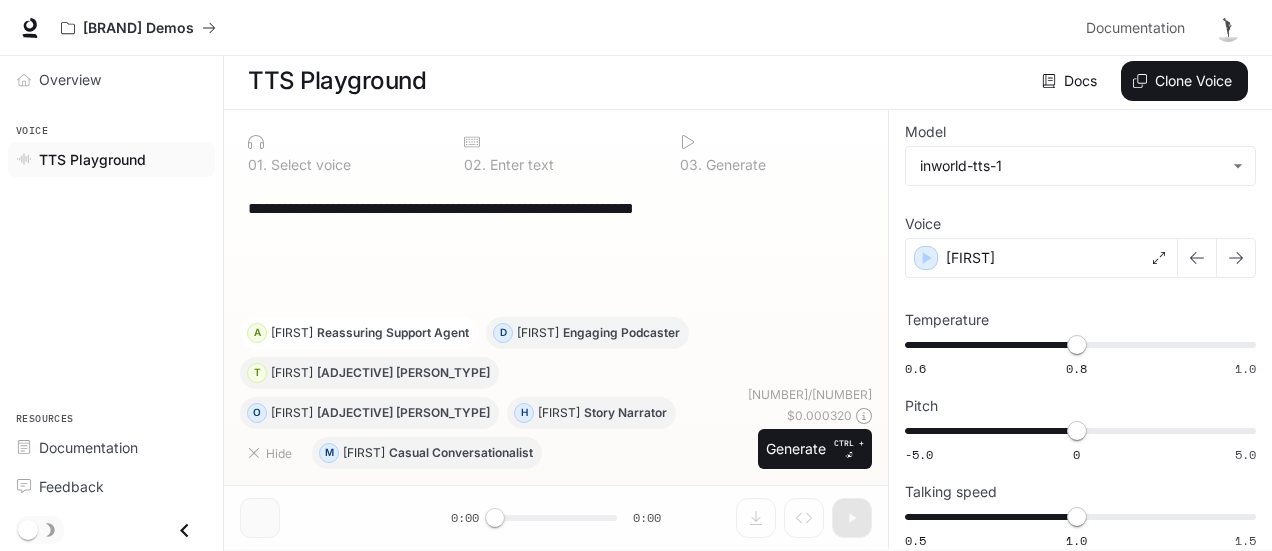 click on "Reassuring Support Agent" at bounding box center (461, 453) 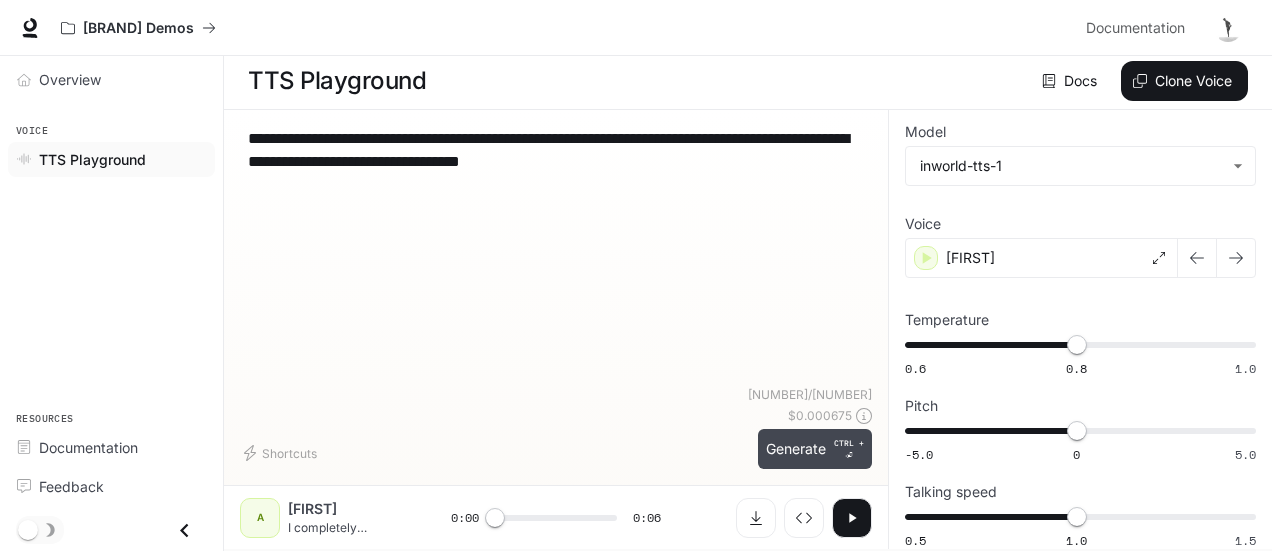 click on "Generate CTRL +  ⏎" at bounding box center (815, 449) 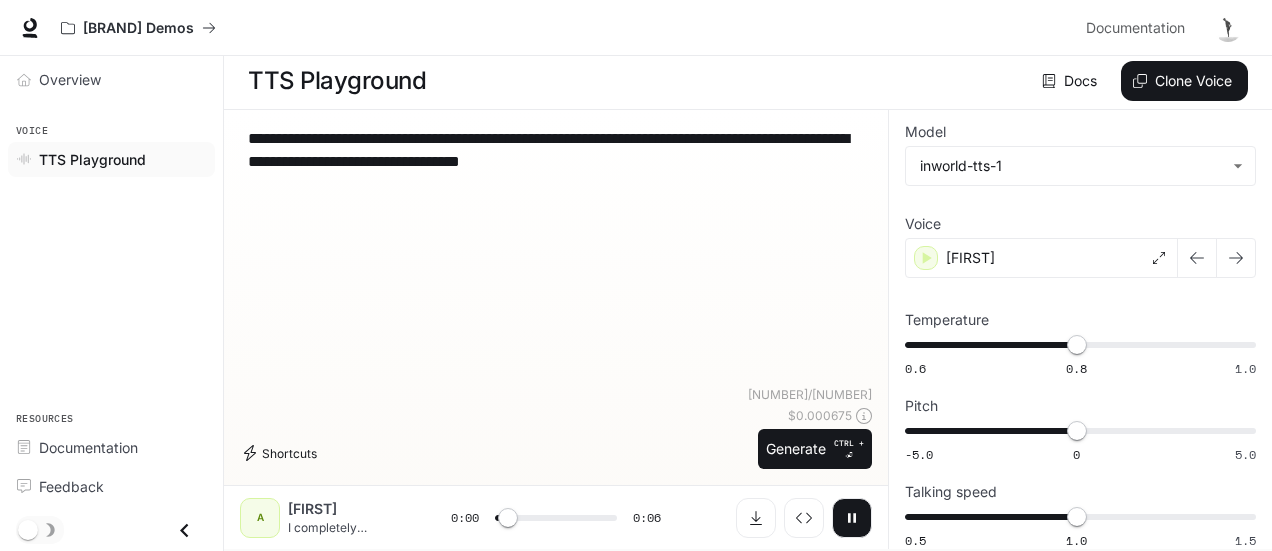 click on "Shortcuts" at bounding box center [282, 453] 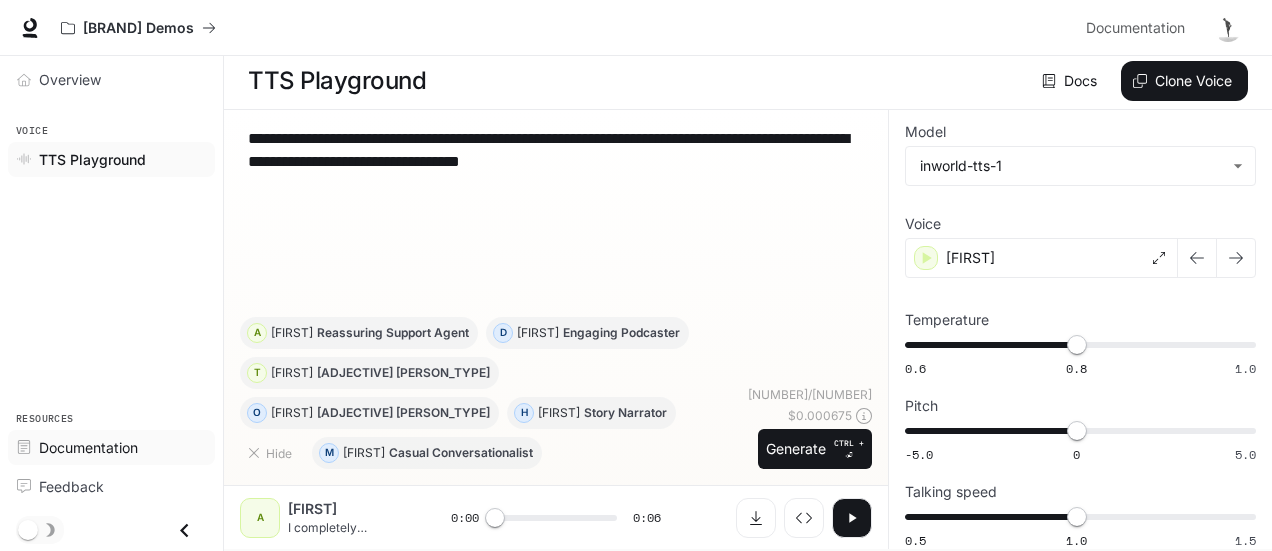 click on "Documentation" at bounding box center (88, 447) 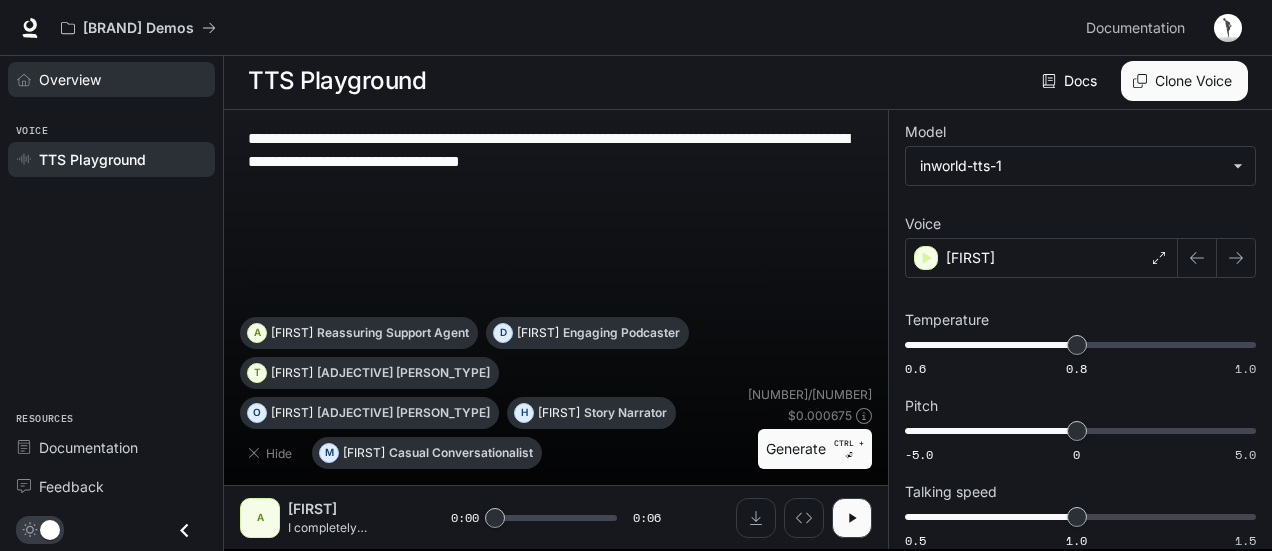 click on "Overview" at bounding box center [70, 79] 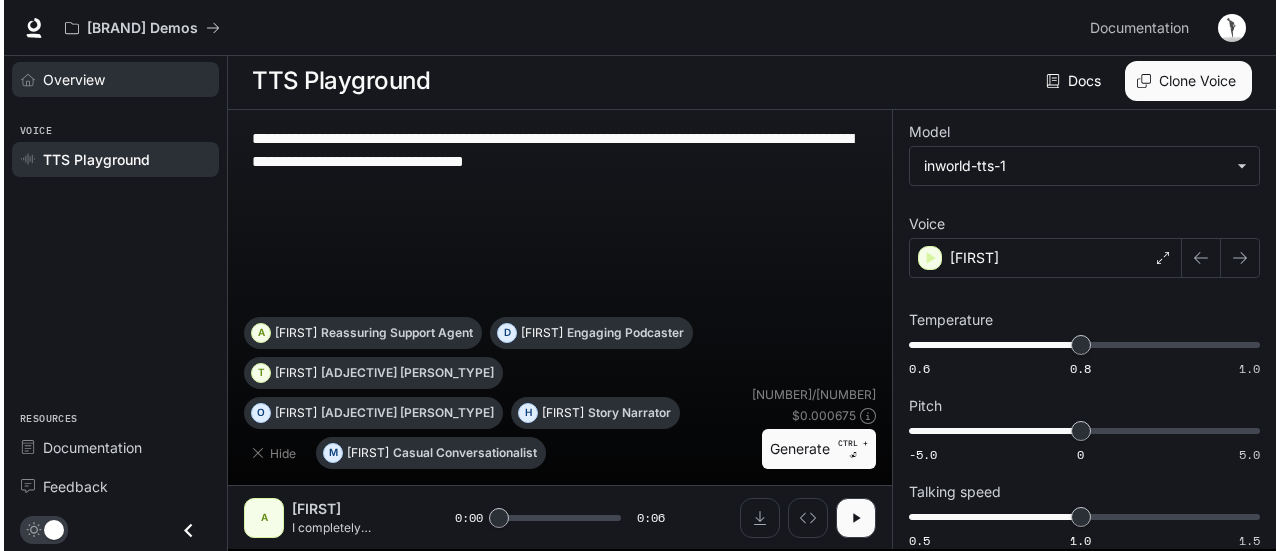 scroll, scrollTop: 0, scrollLeft: 0, axis: both 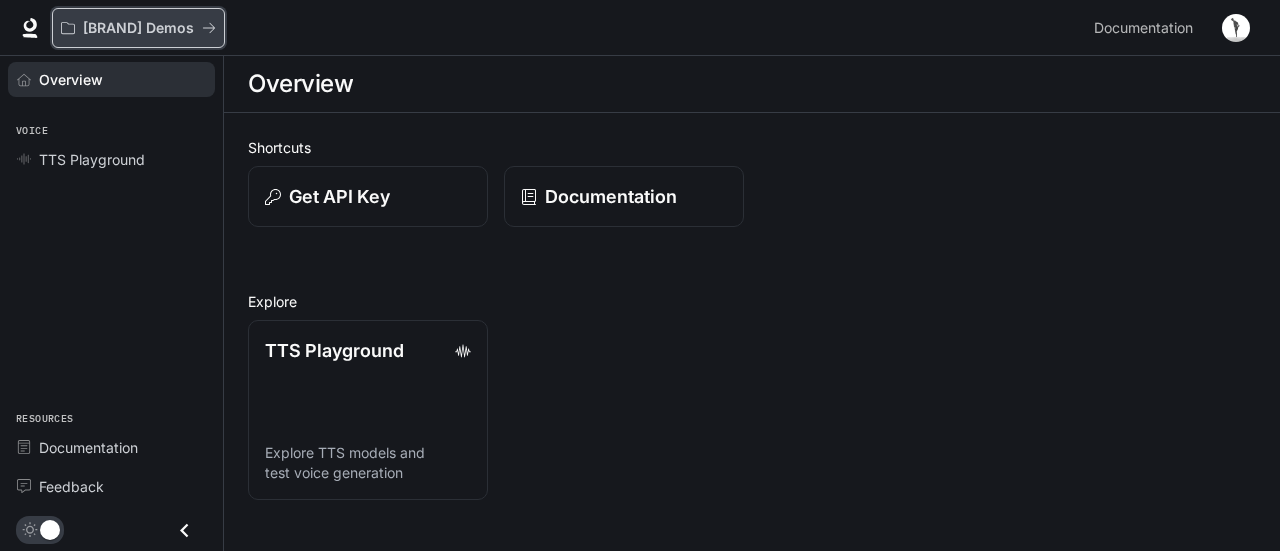 click on "[BRAND] Demos" at bounding box center [131, 28] 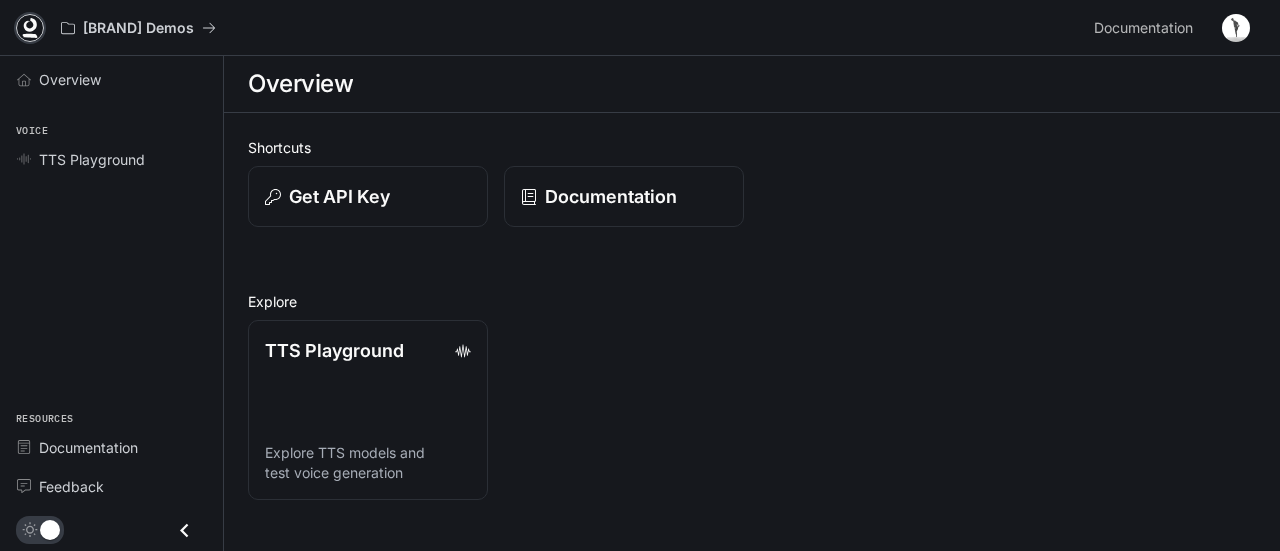 click at bounding box center [30, 28] 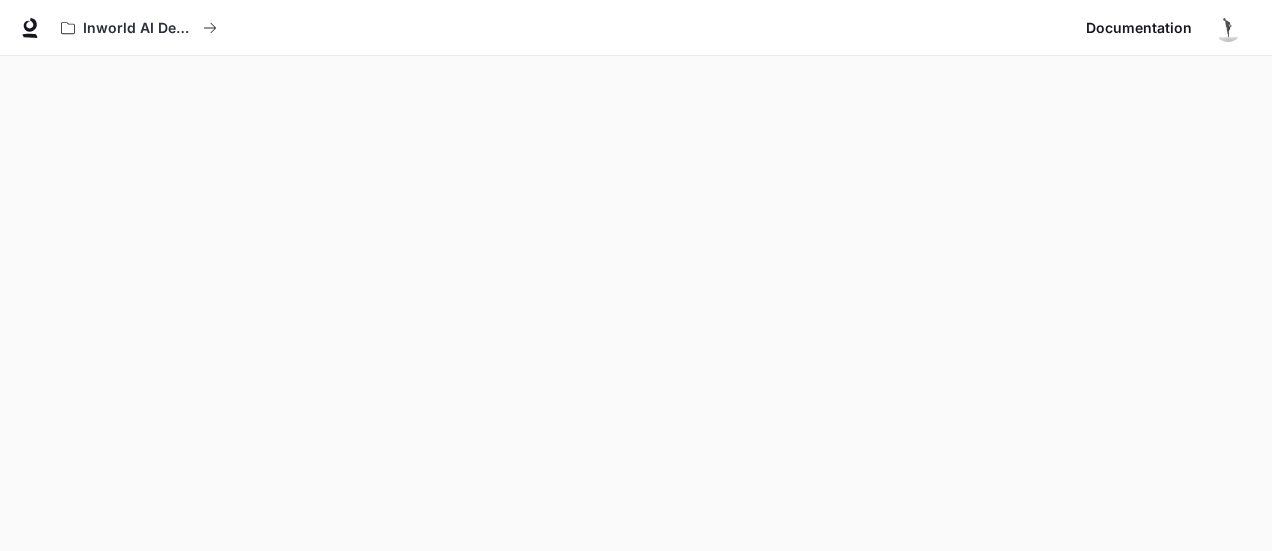 scroll, scrollTop: 0, scrollLeft: 0, axis: both 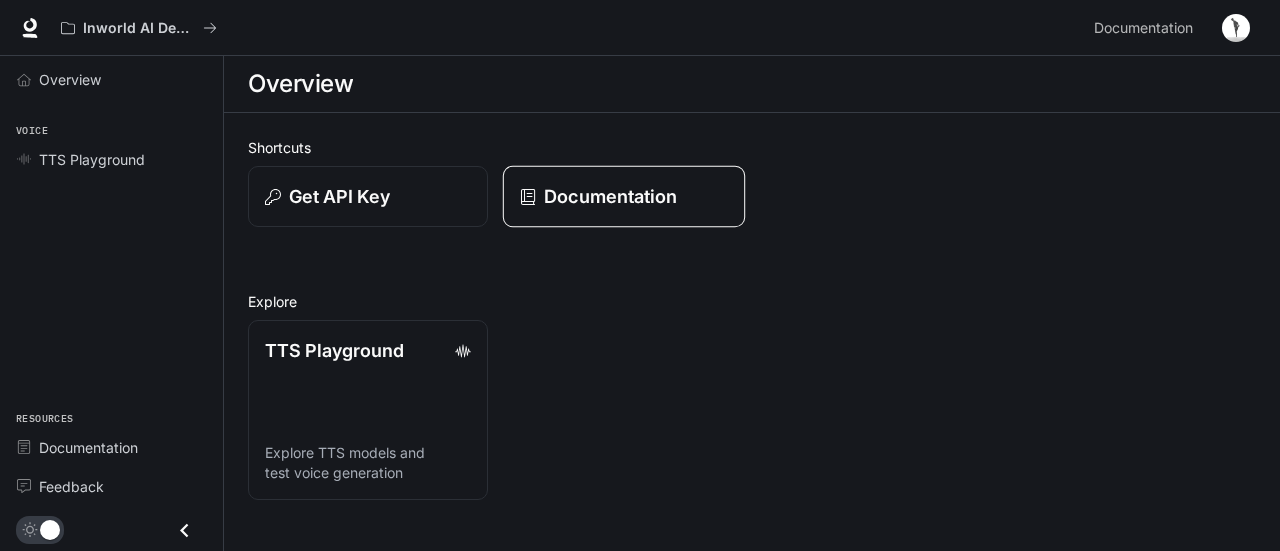 click on "Documentation" at bounding box center [624, 197] 